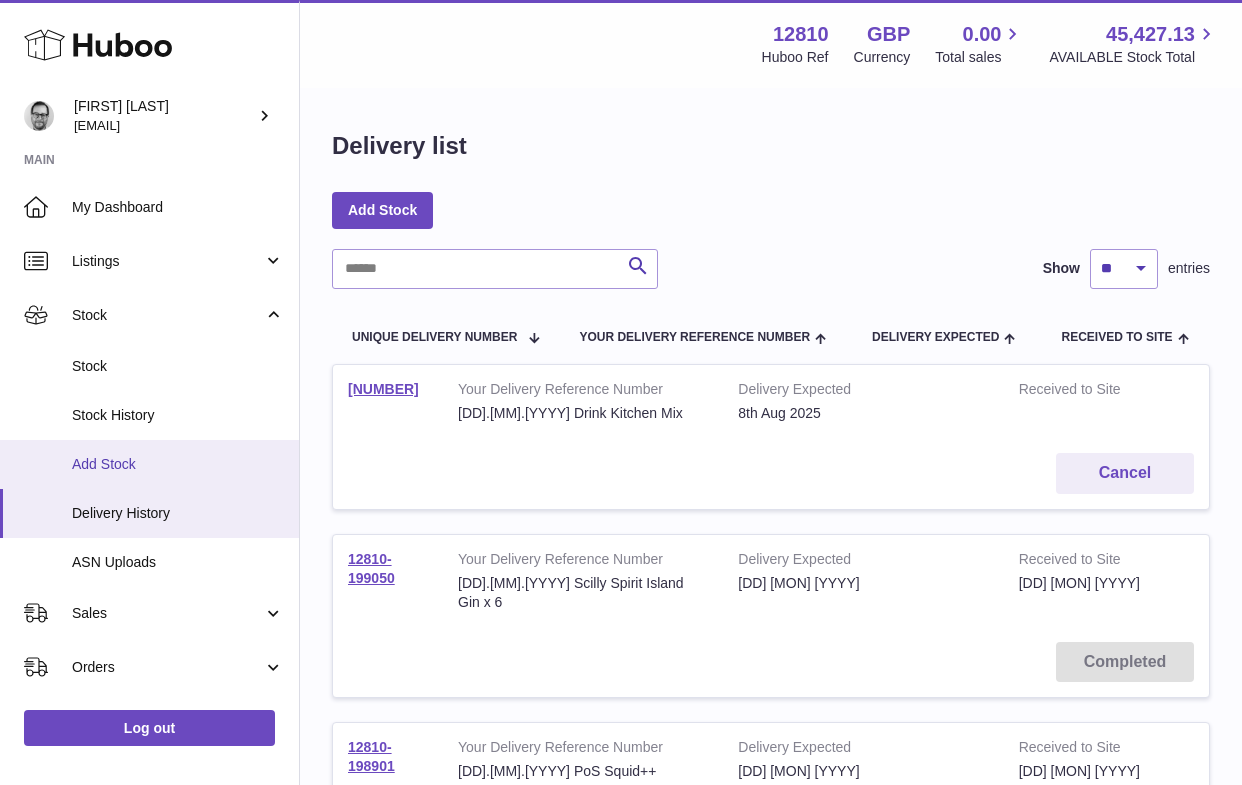 scroll, scrollTop: 0, scrollLeft: 0, axis: both 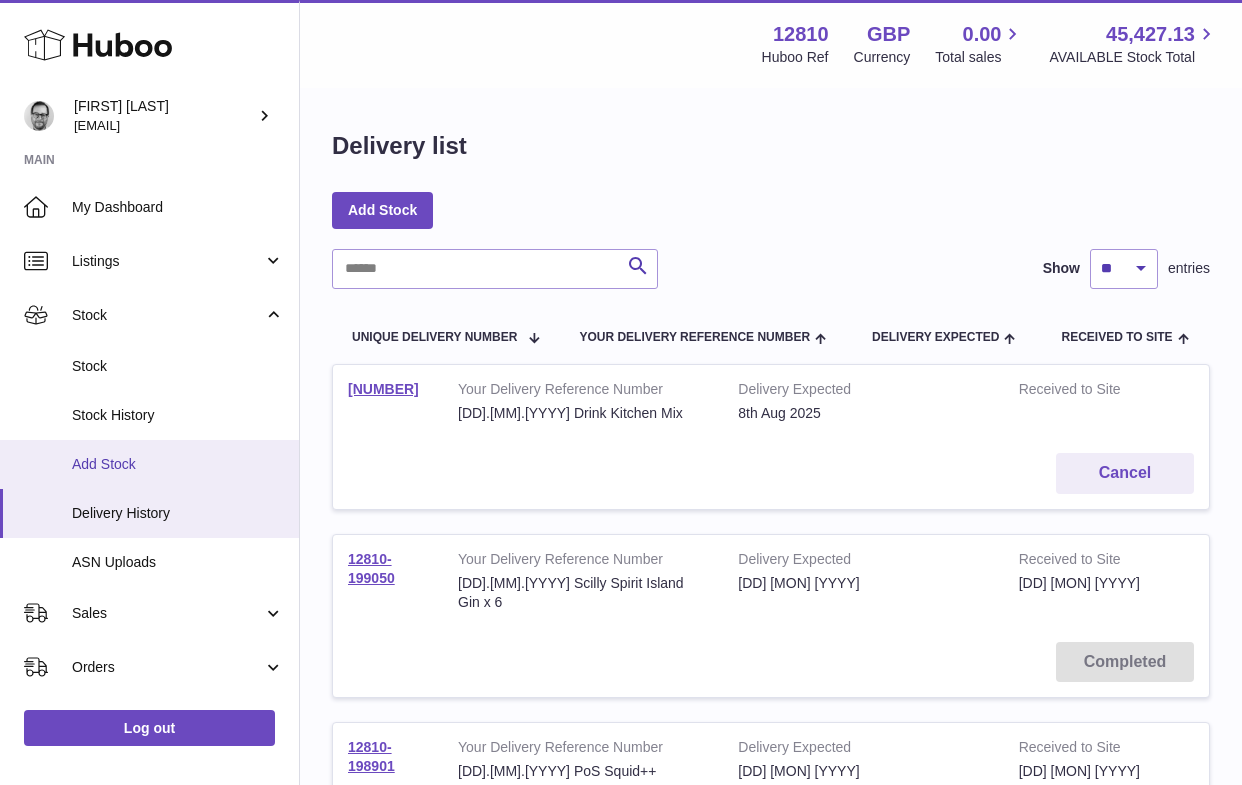 click on "Add Stock" at bounding box center (178, 464) 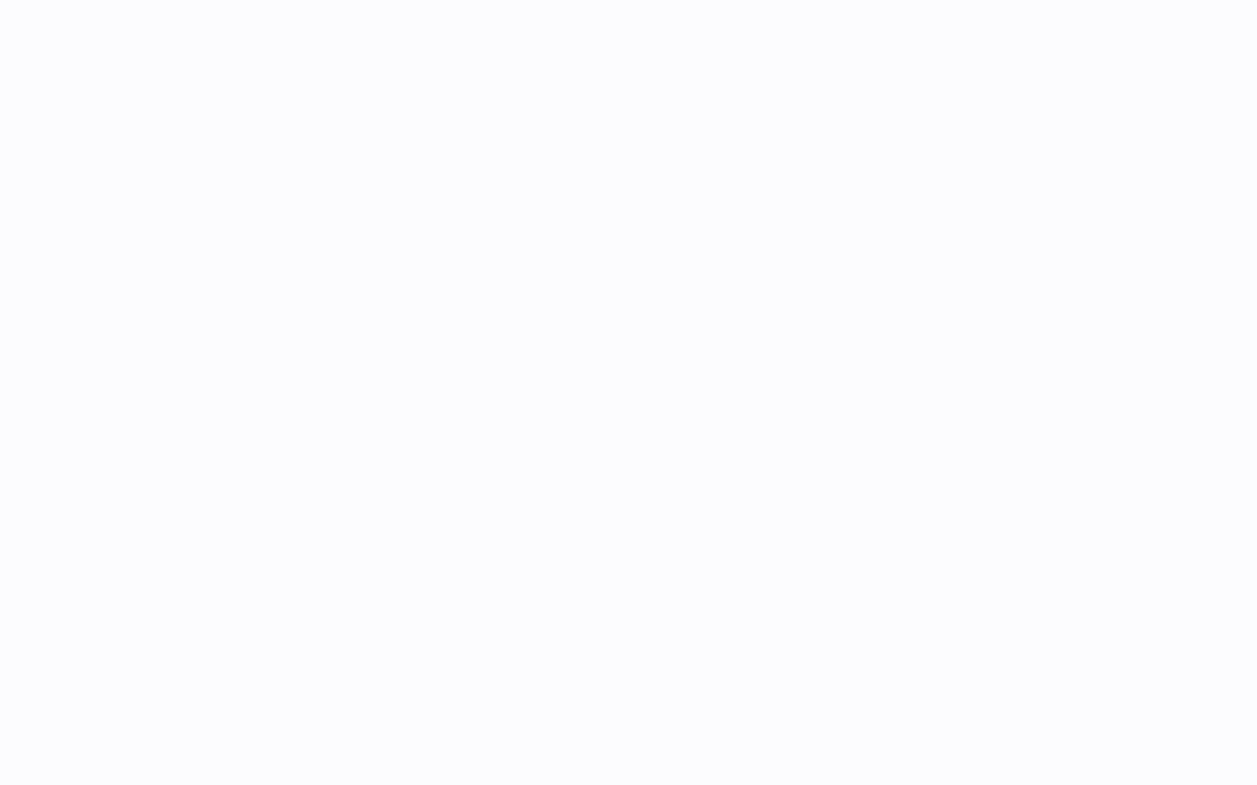 scroll, scrollTop: 0, scrollLeft: 0, axis: both 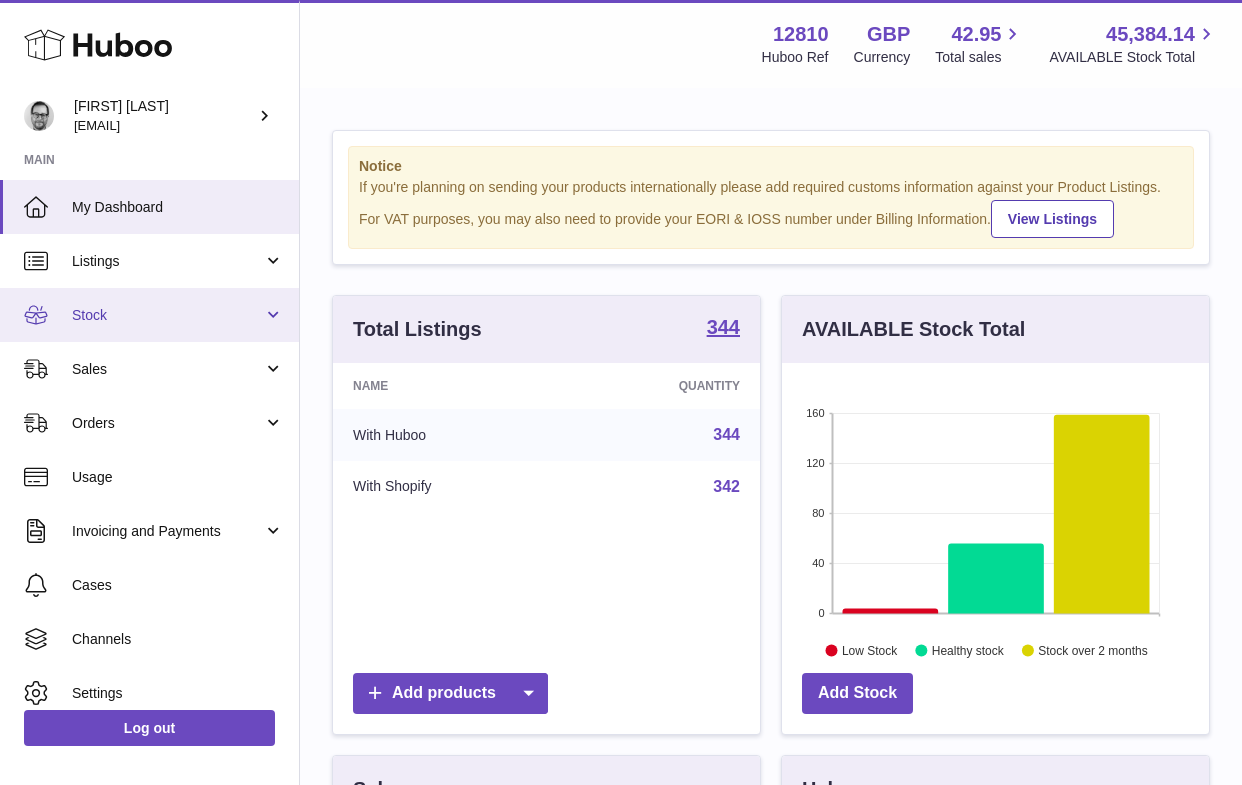 click on "Stock" at bounding box center [167, 315] 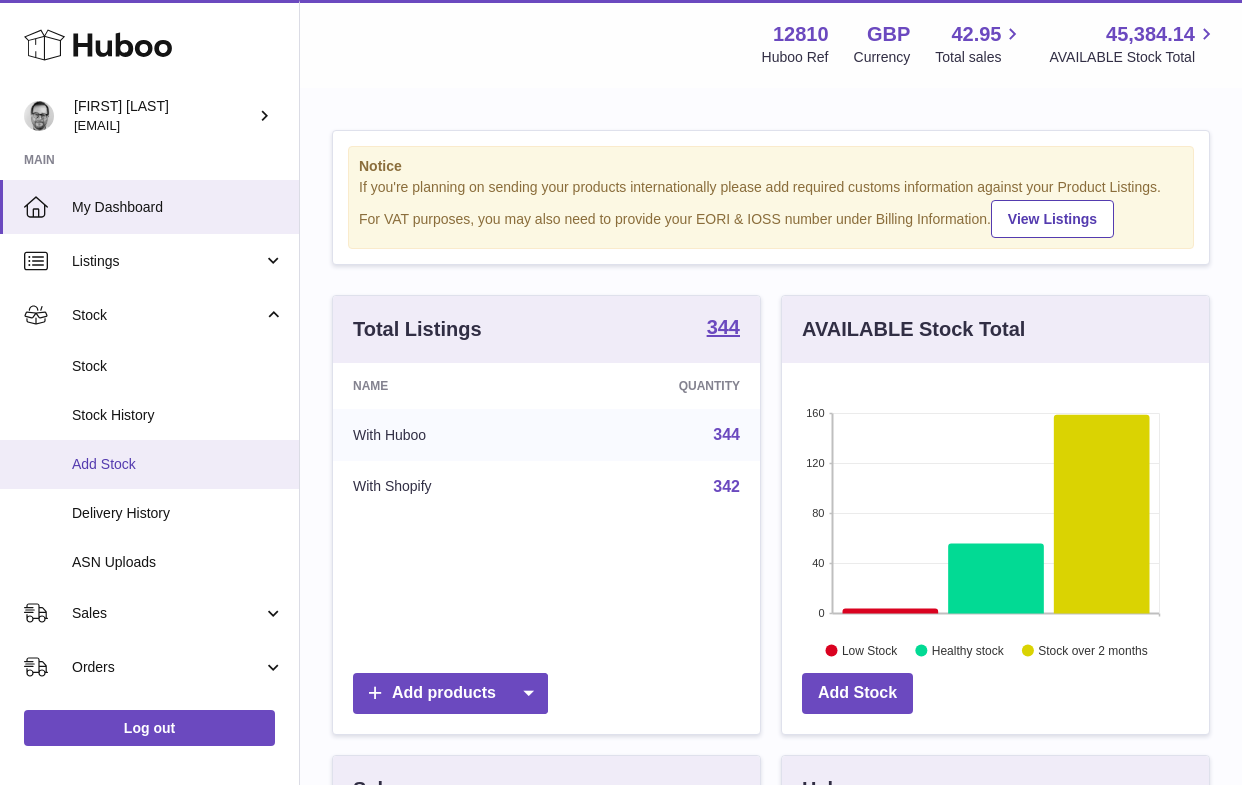 click on "Add Stock" at bounding box center [178, 464] 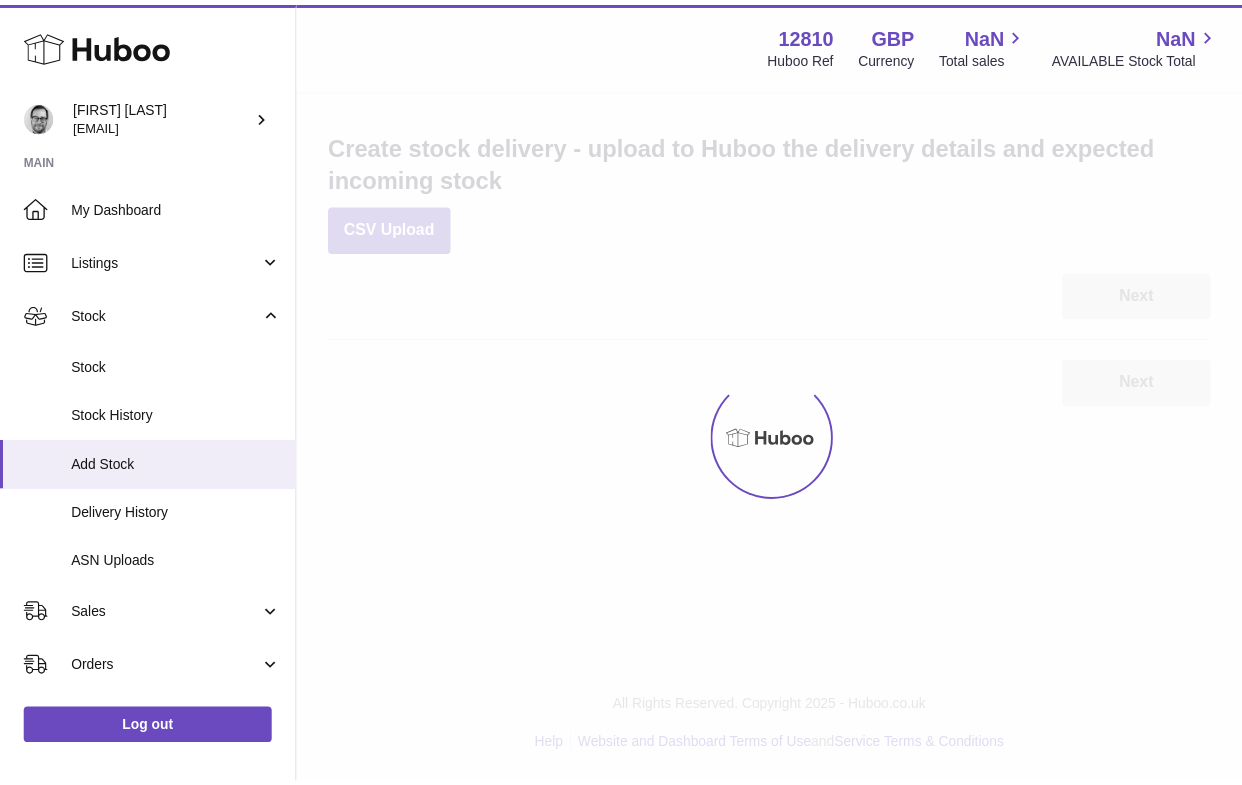 scroll, scrollTop: 0, scrollLeft: 0, axis: both 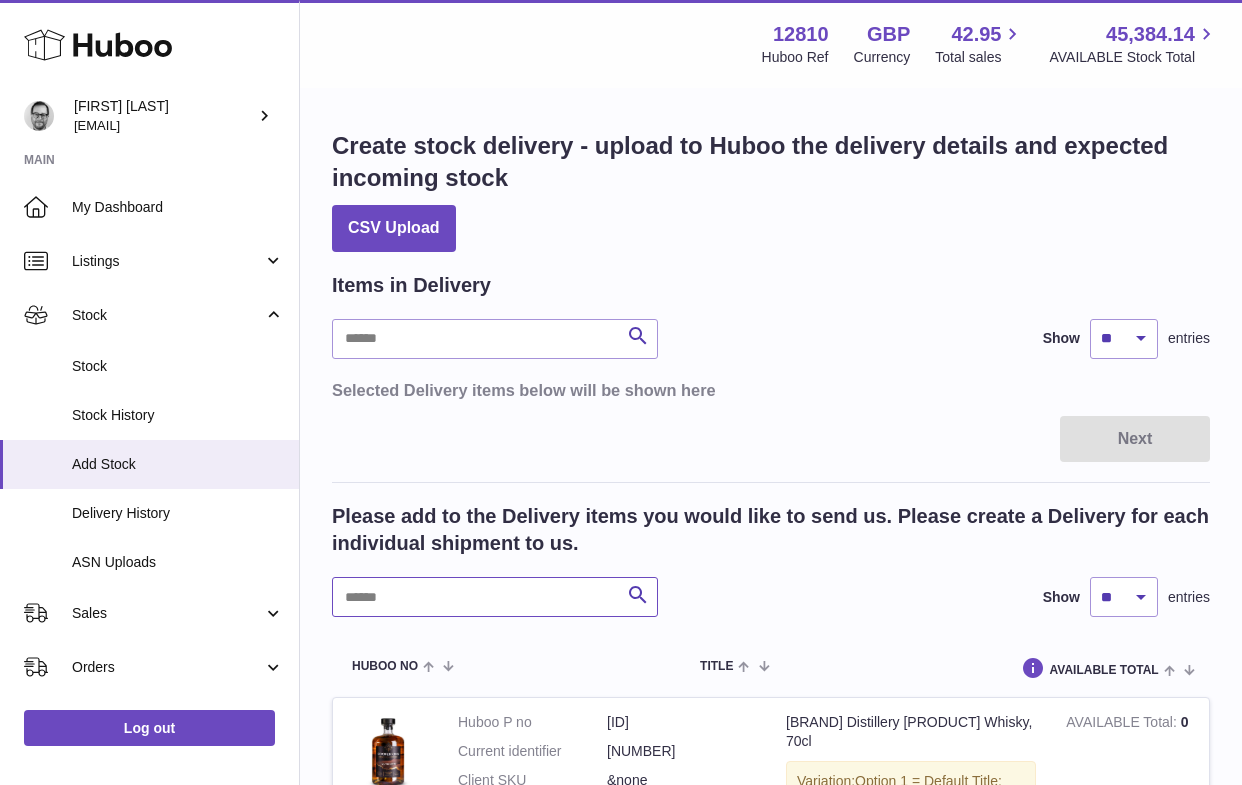 click at bounding box center [495, 597] 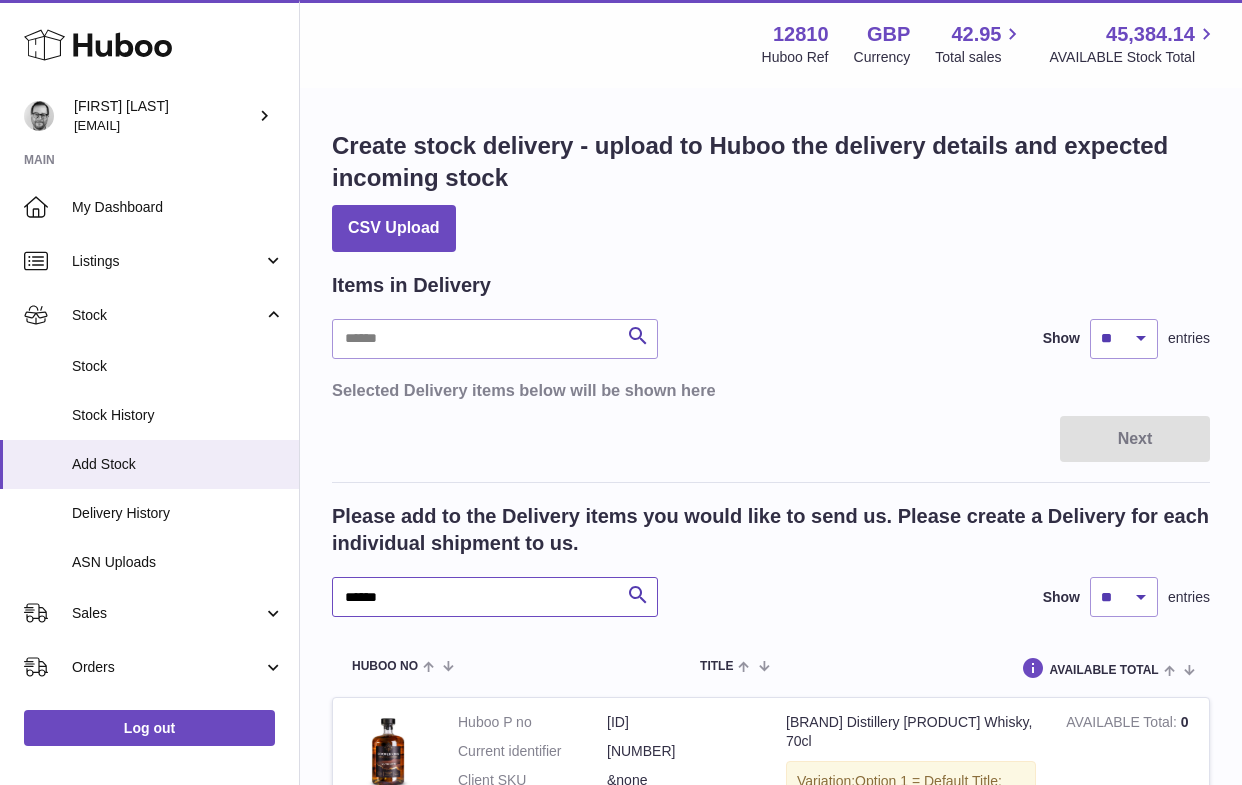 type on "******" 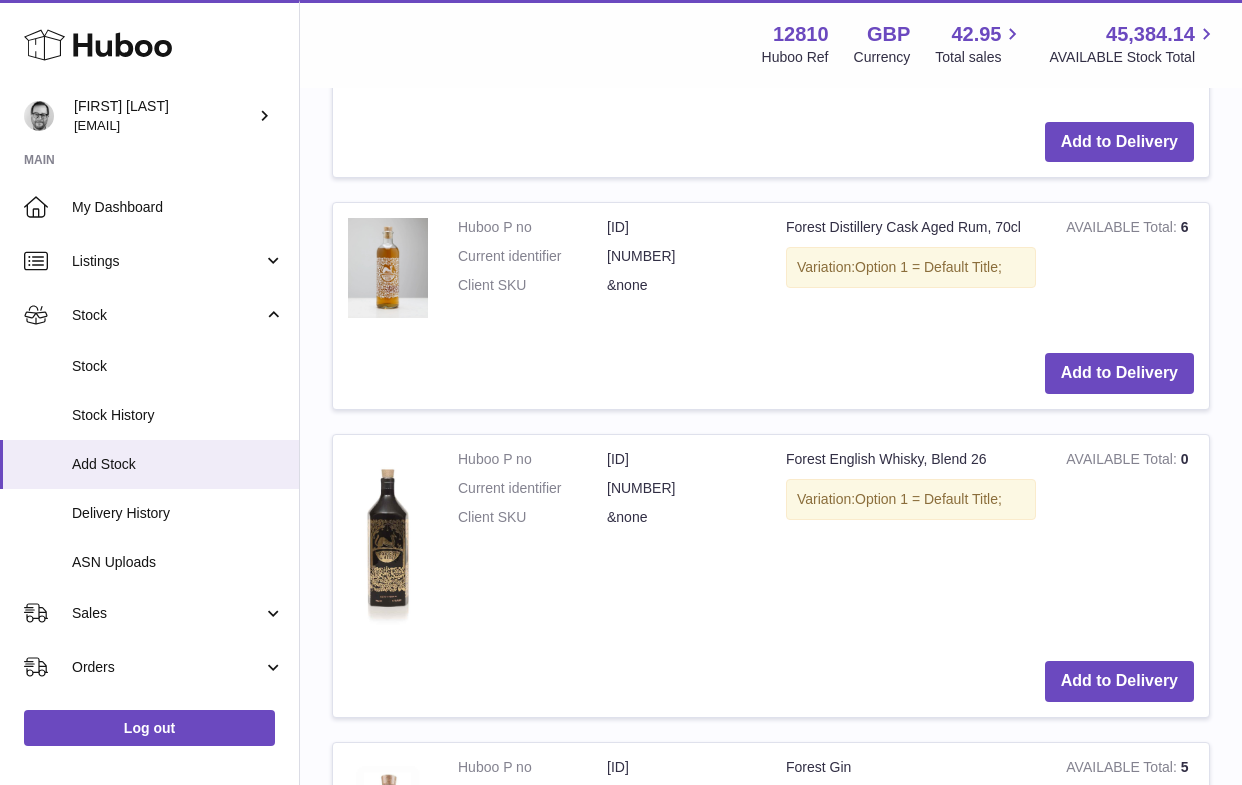scroll, scrollTop: 713, scrollLeft: 0, axis: vertical 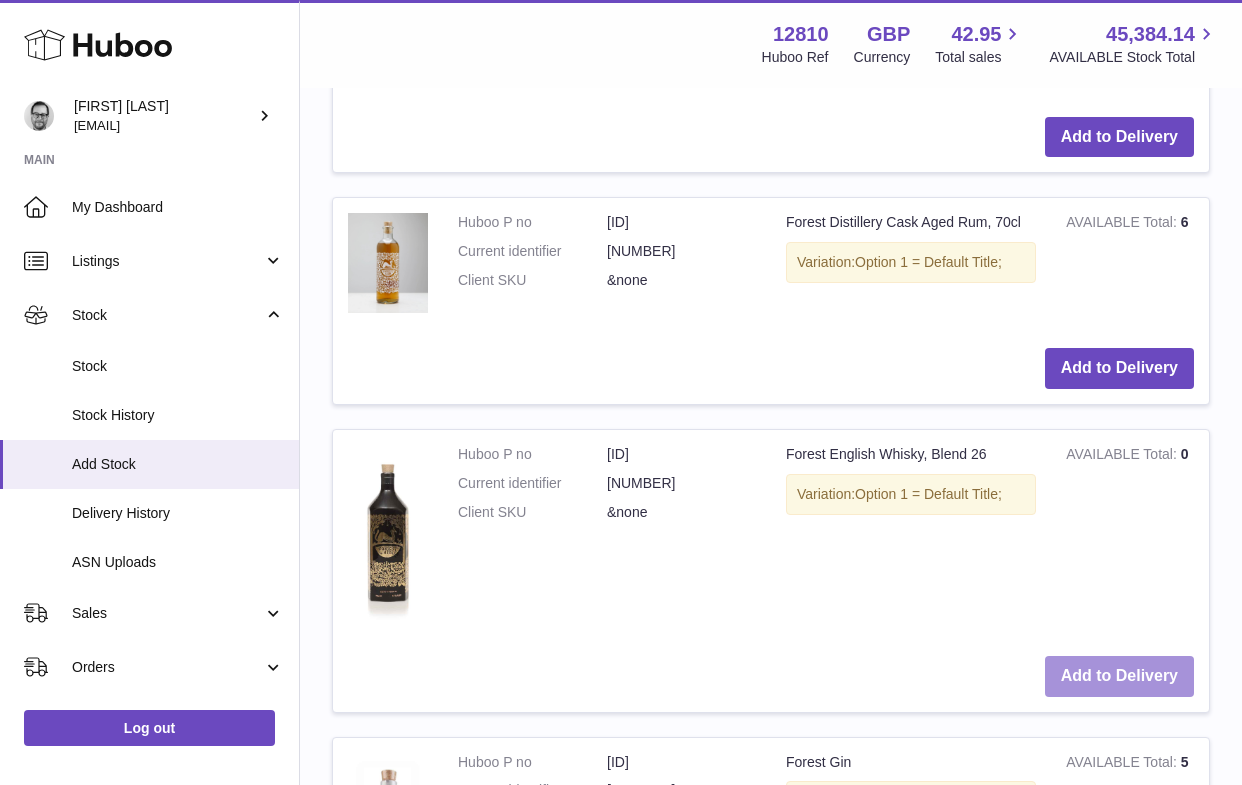 click on "Add to Delivery" at bounding box center [1119, 676] 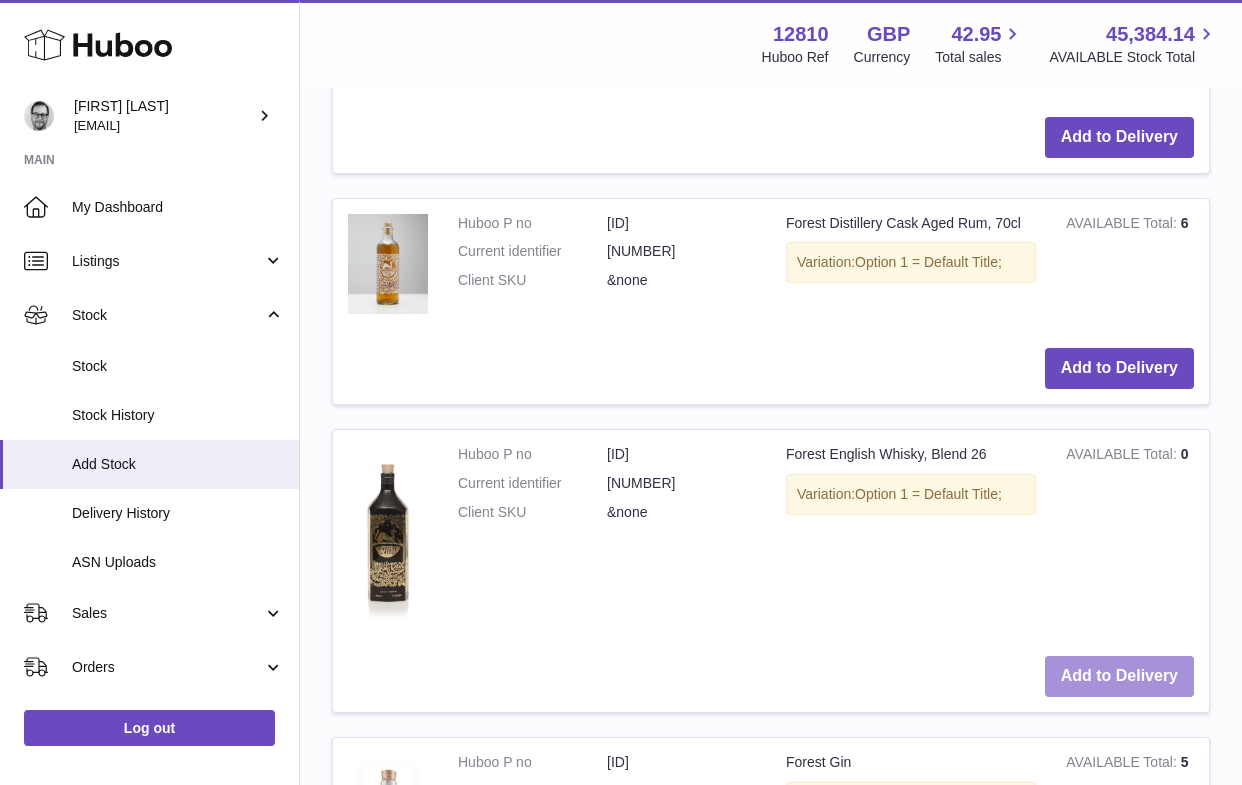 scroll, scrollTop: 0, scrollLeft: 0, axis: both 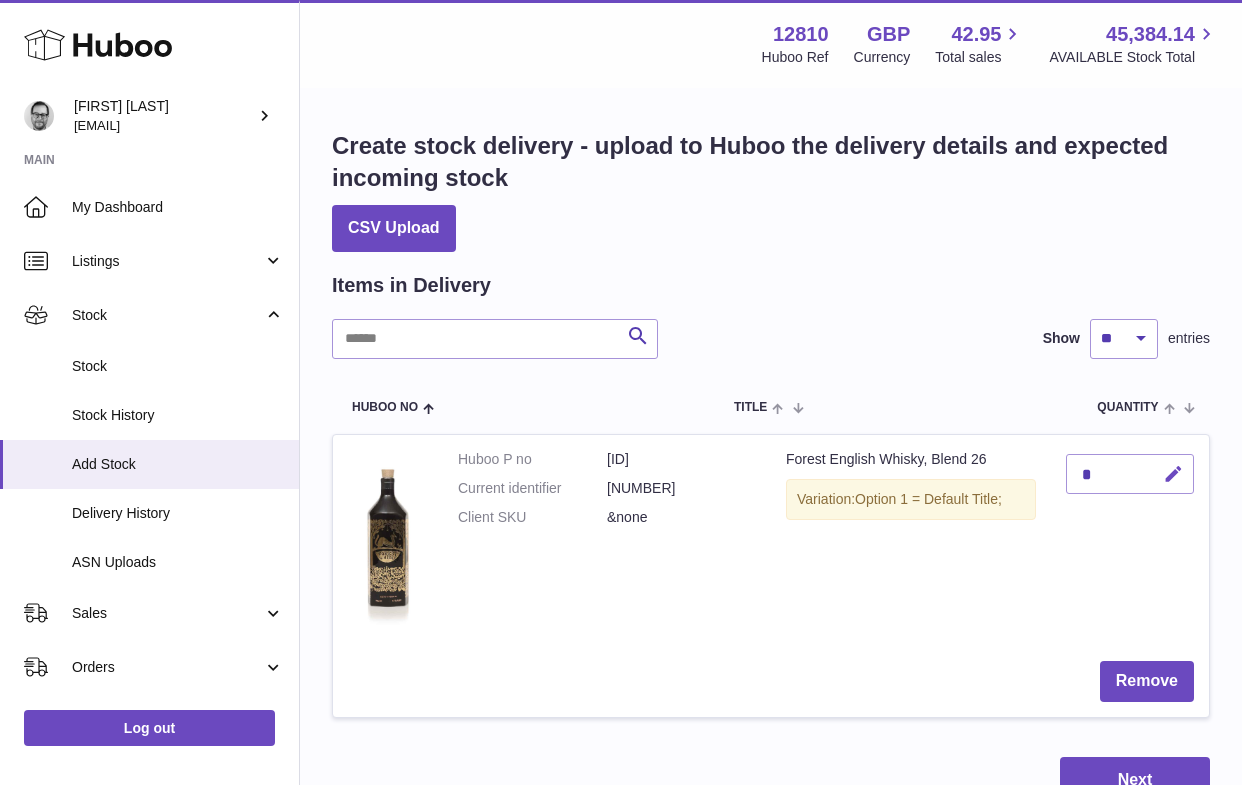 click at bounding box center (1173, 474) 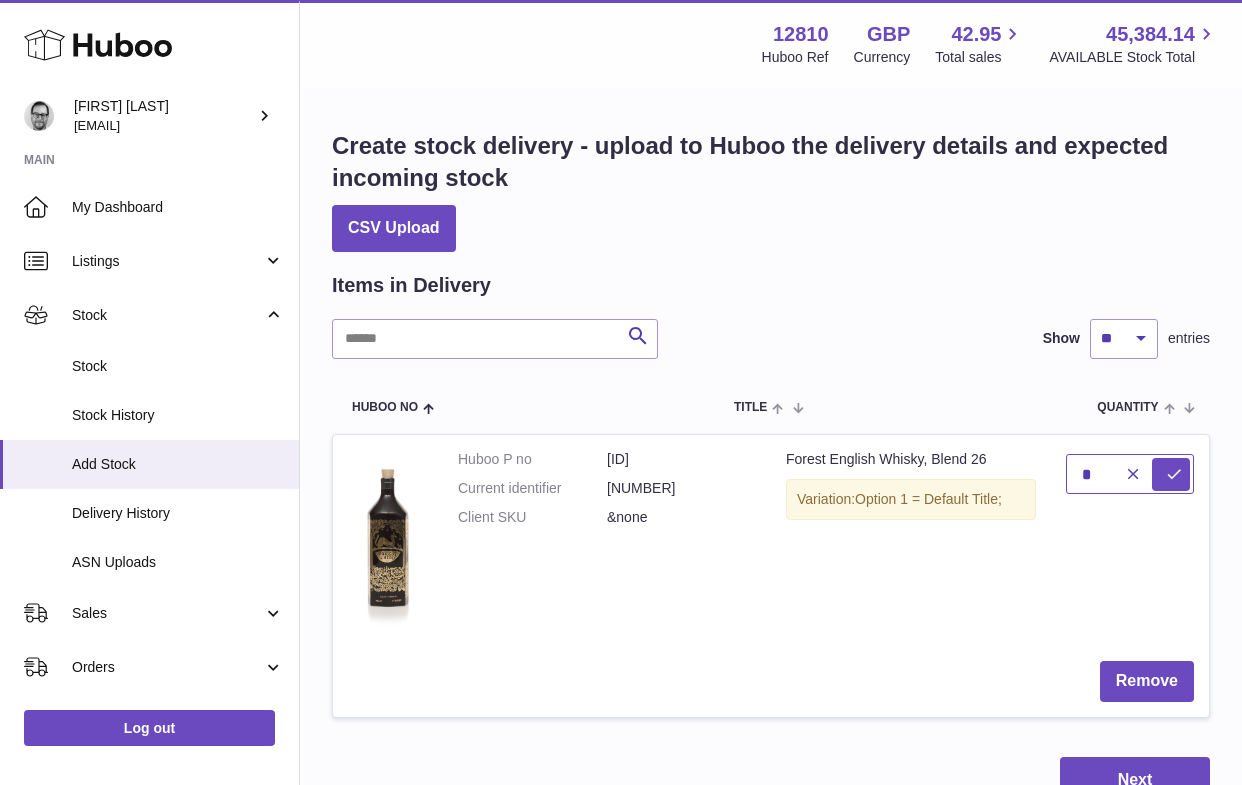drag, startPoint x: 1095, startPoint y: 473, endPoint x: 1067, endPoint y: 473, distance: 28 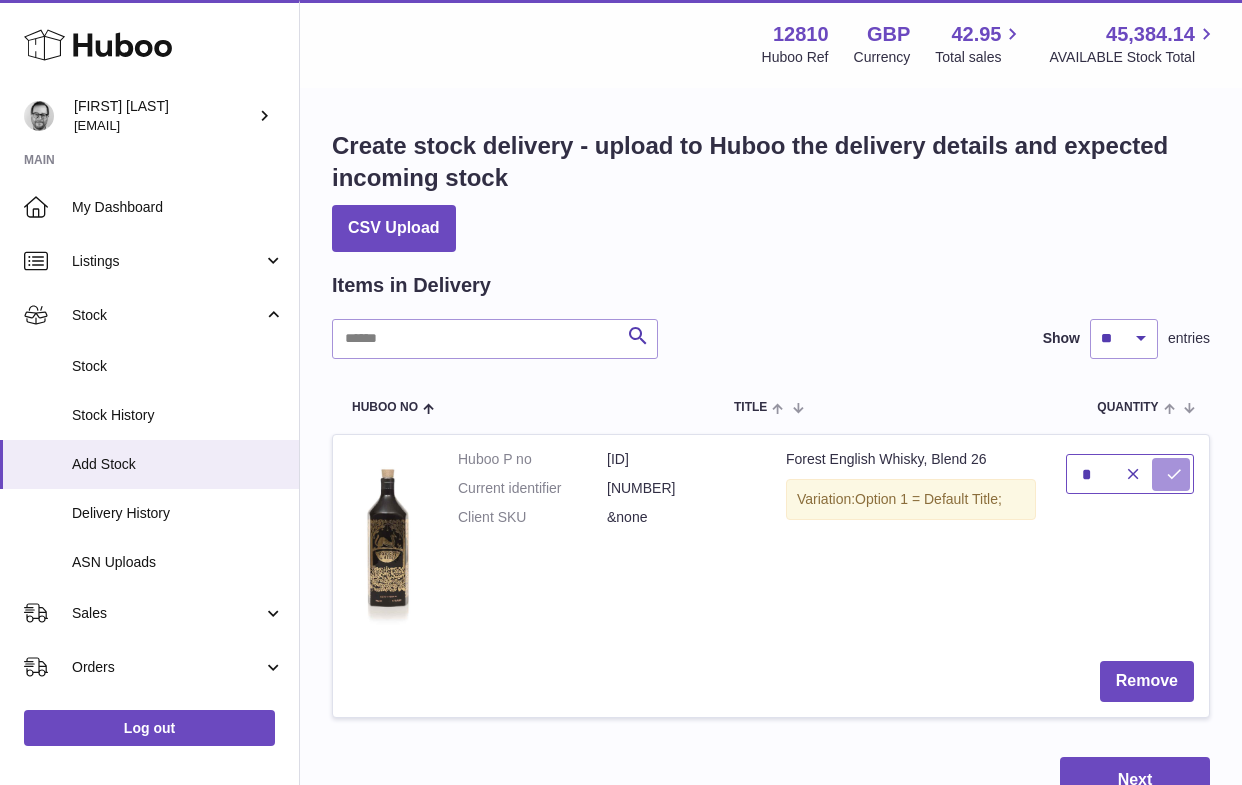 type on "*" 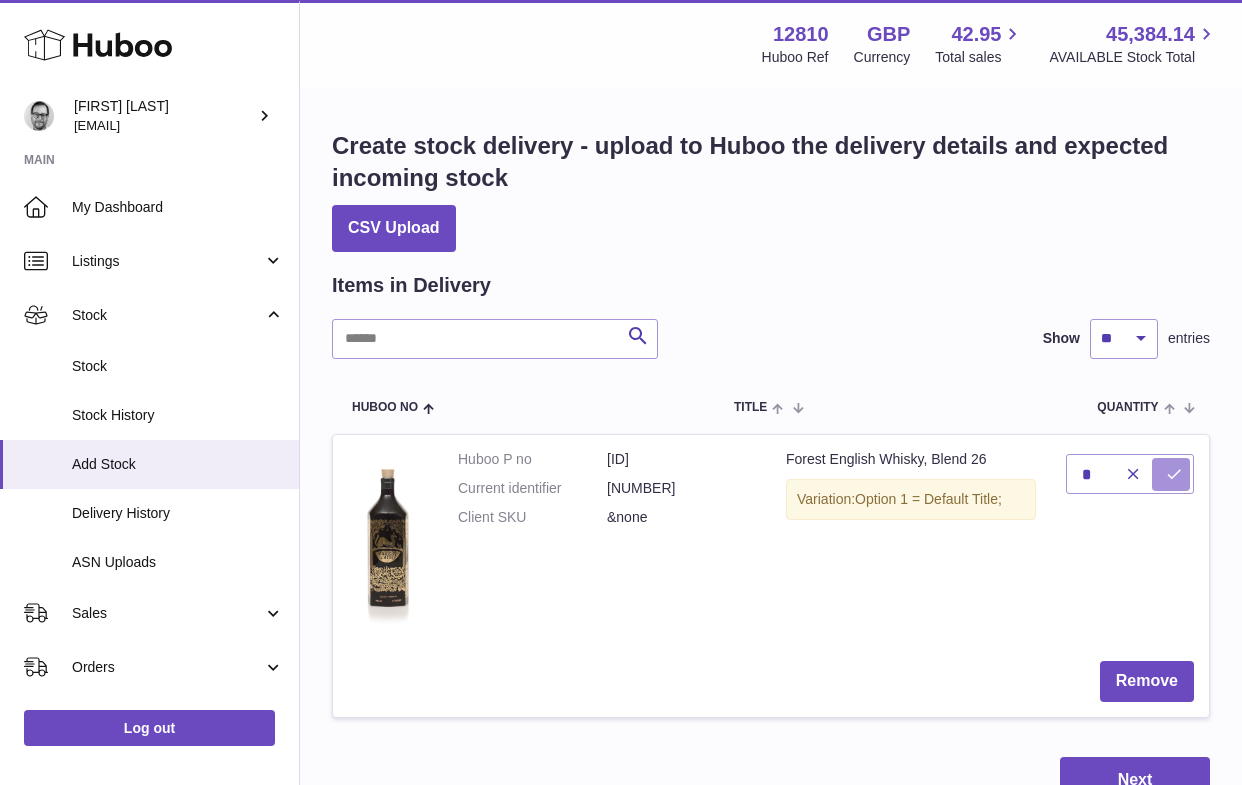 click at bounding box center (1174, 474) 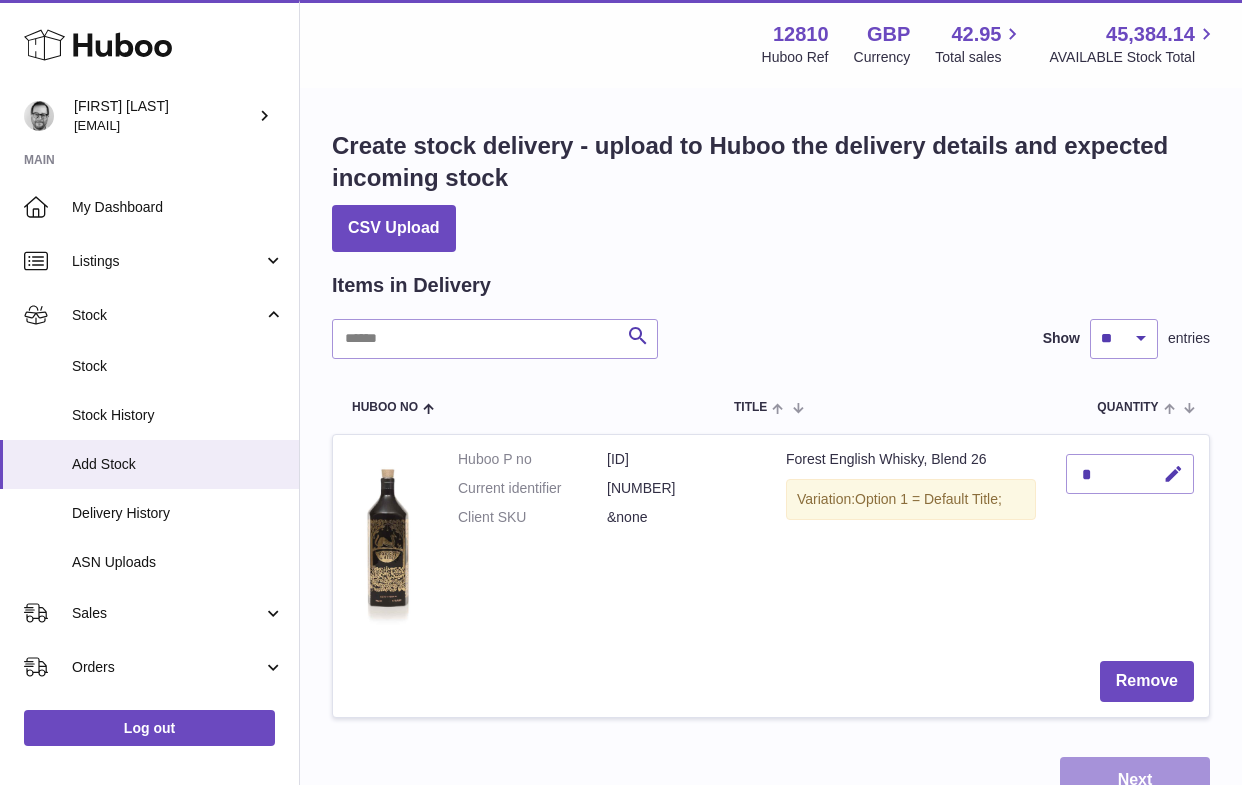 click on "Next" at bounding box center (1135, 780) 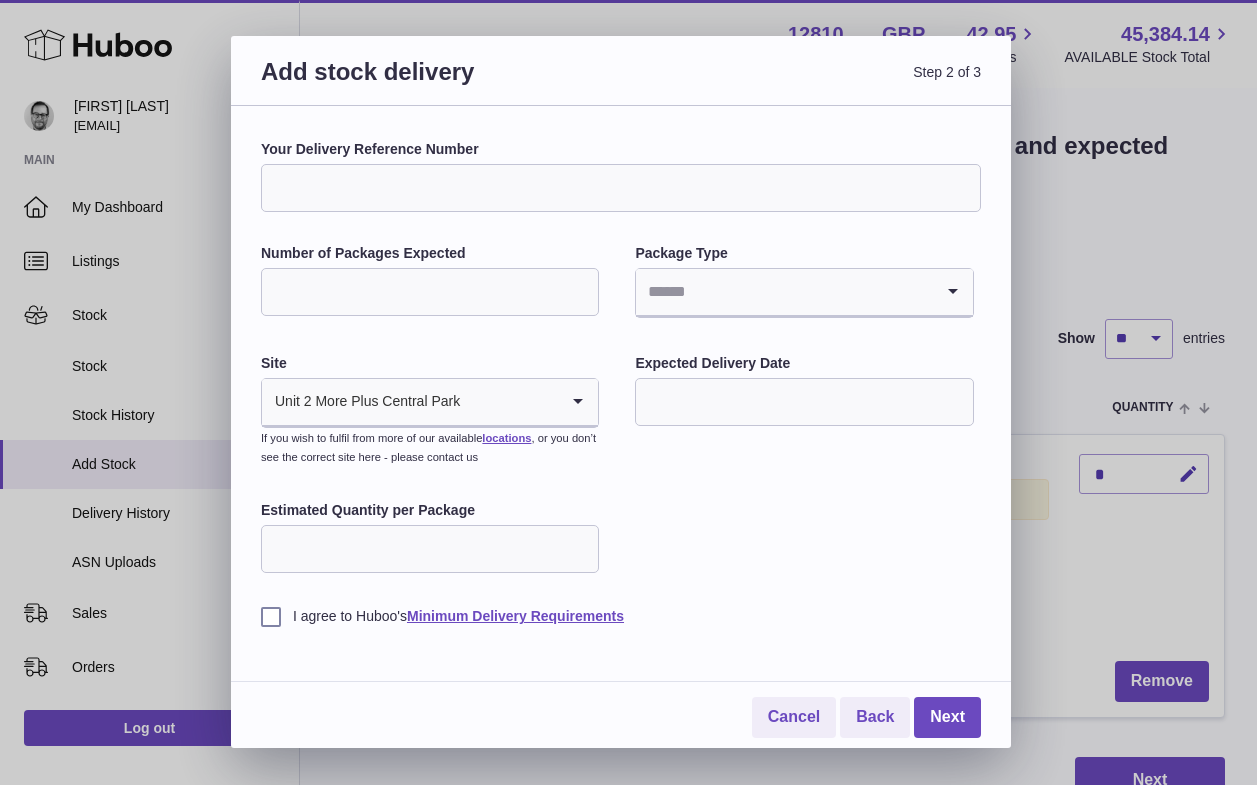 click on "Your Delivery Reference Number" at bounding box center (621, 188) 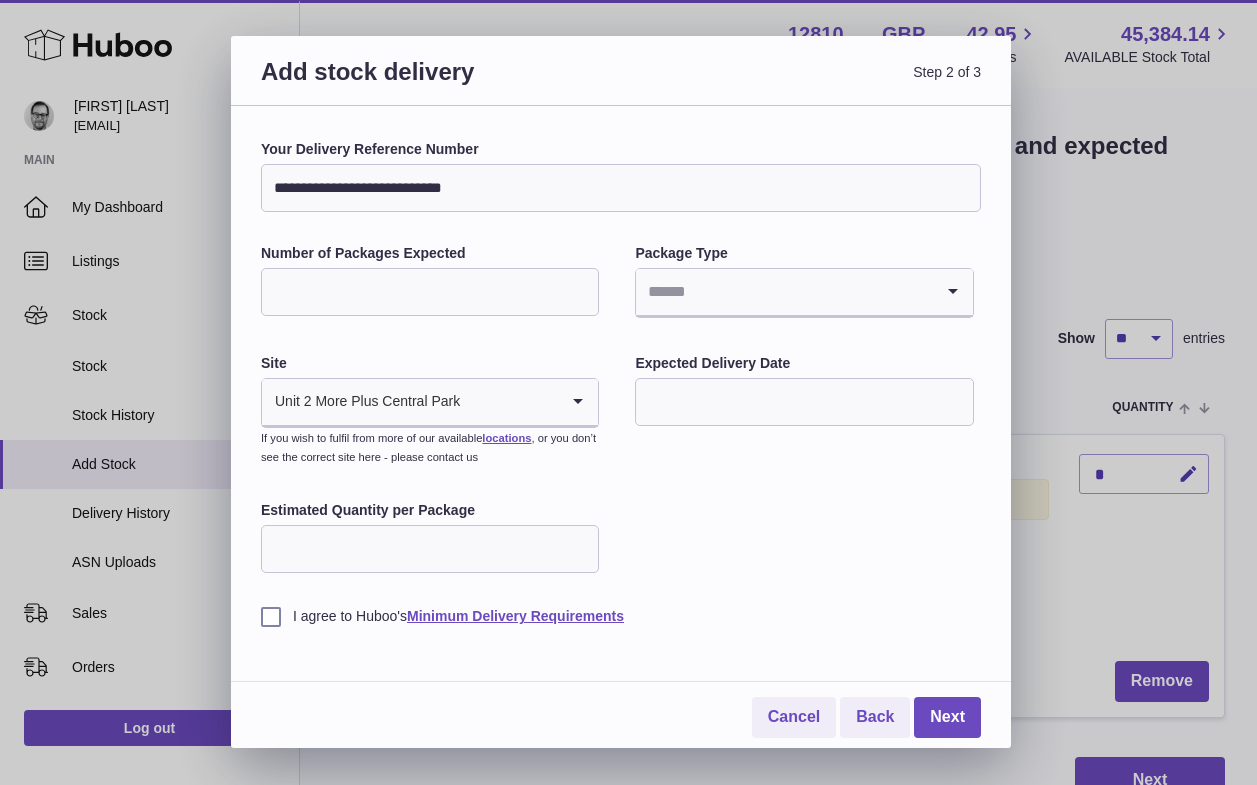 type on "**********" 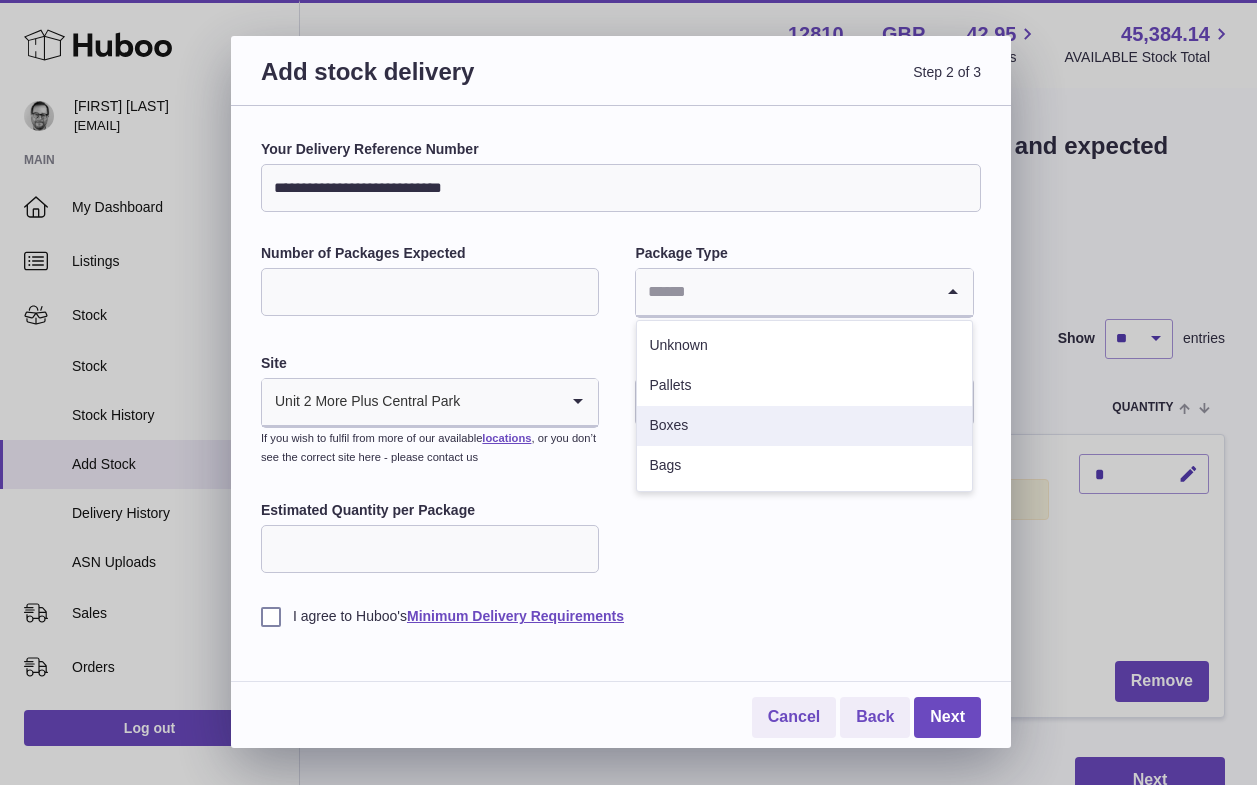 click on "Boxes" at bounding box center [804, 426] 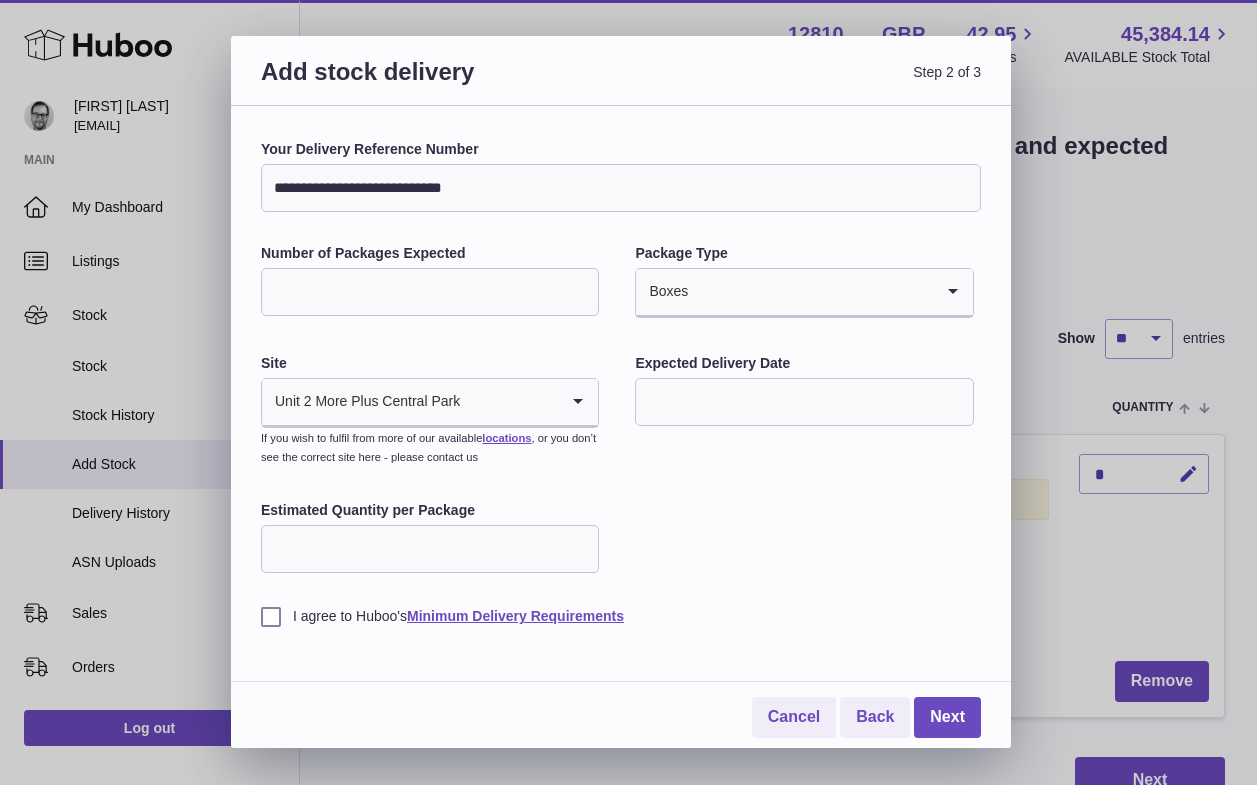 click at bounding box center (804, 402) 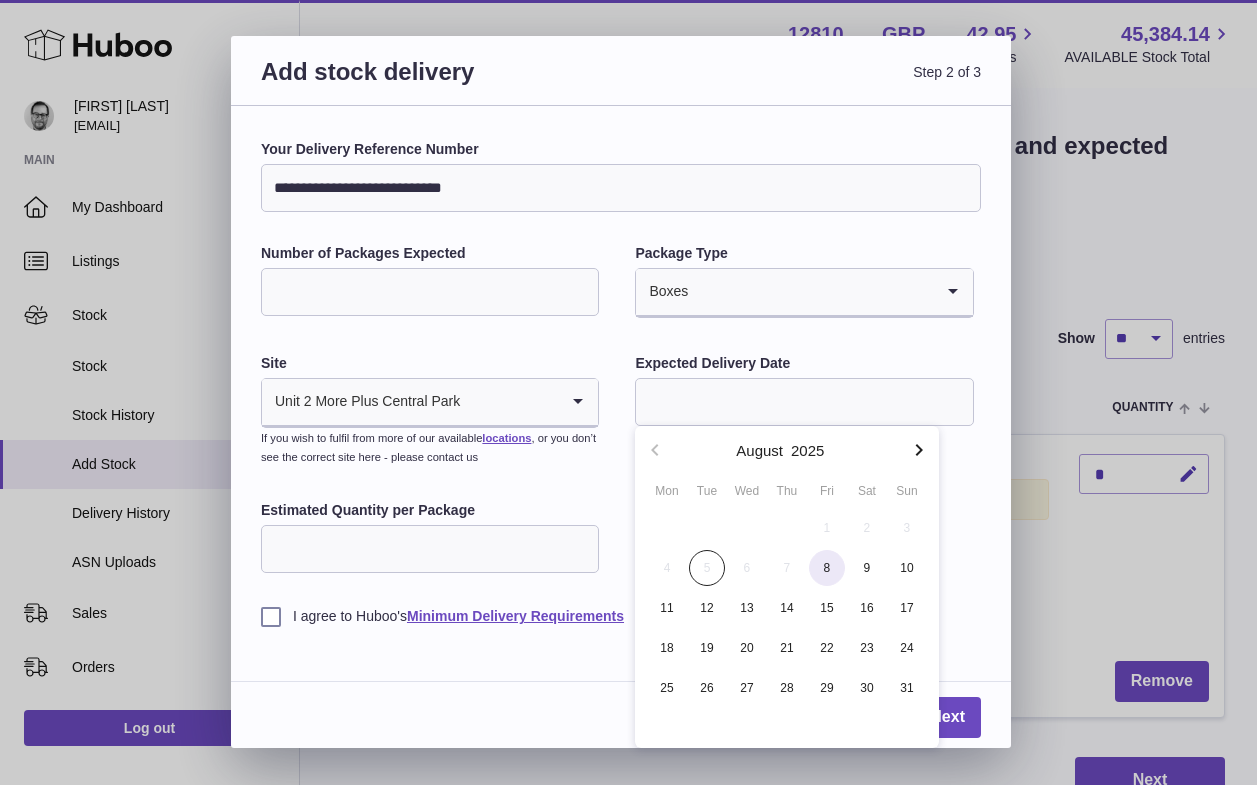 click on "8" at bounding box center (827, 568) 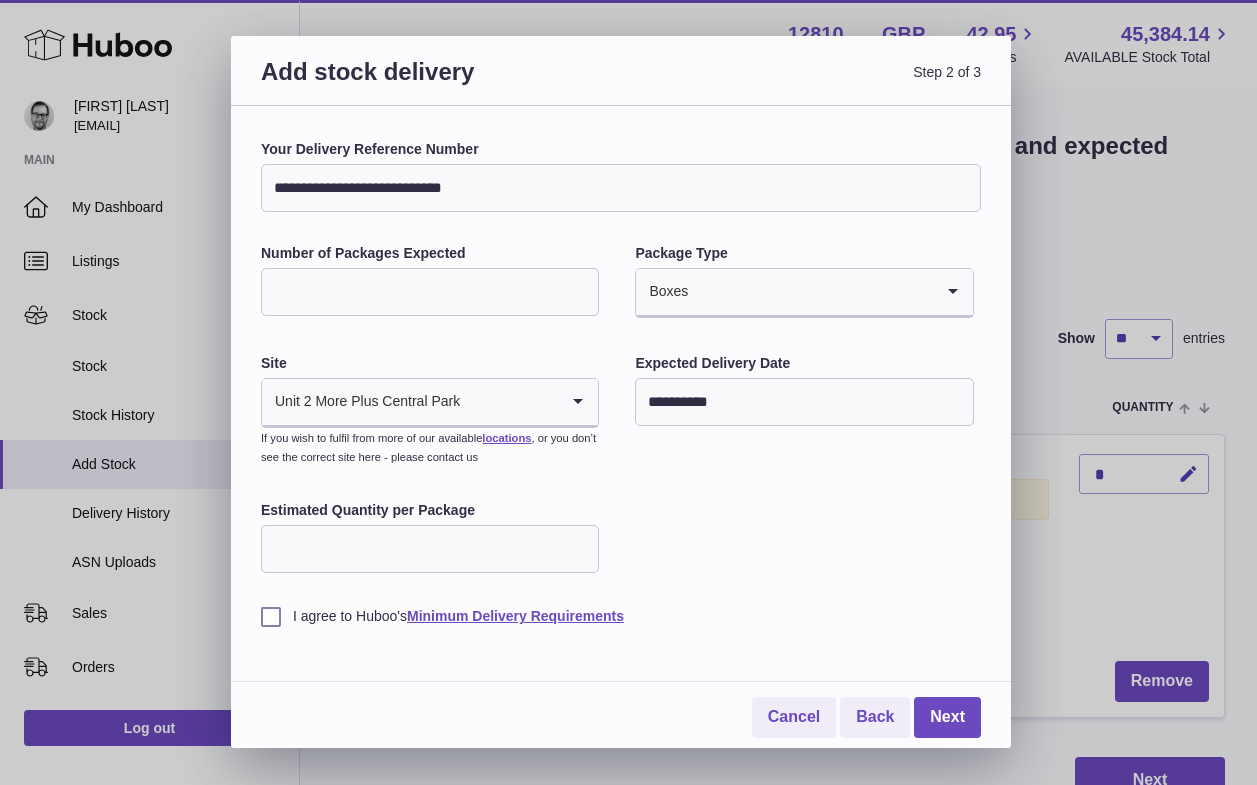 click on "Estimated Quantity per Package" at bounding box center [430, 549] 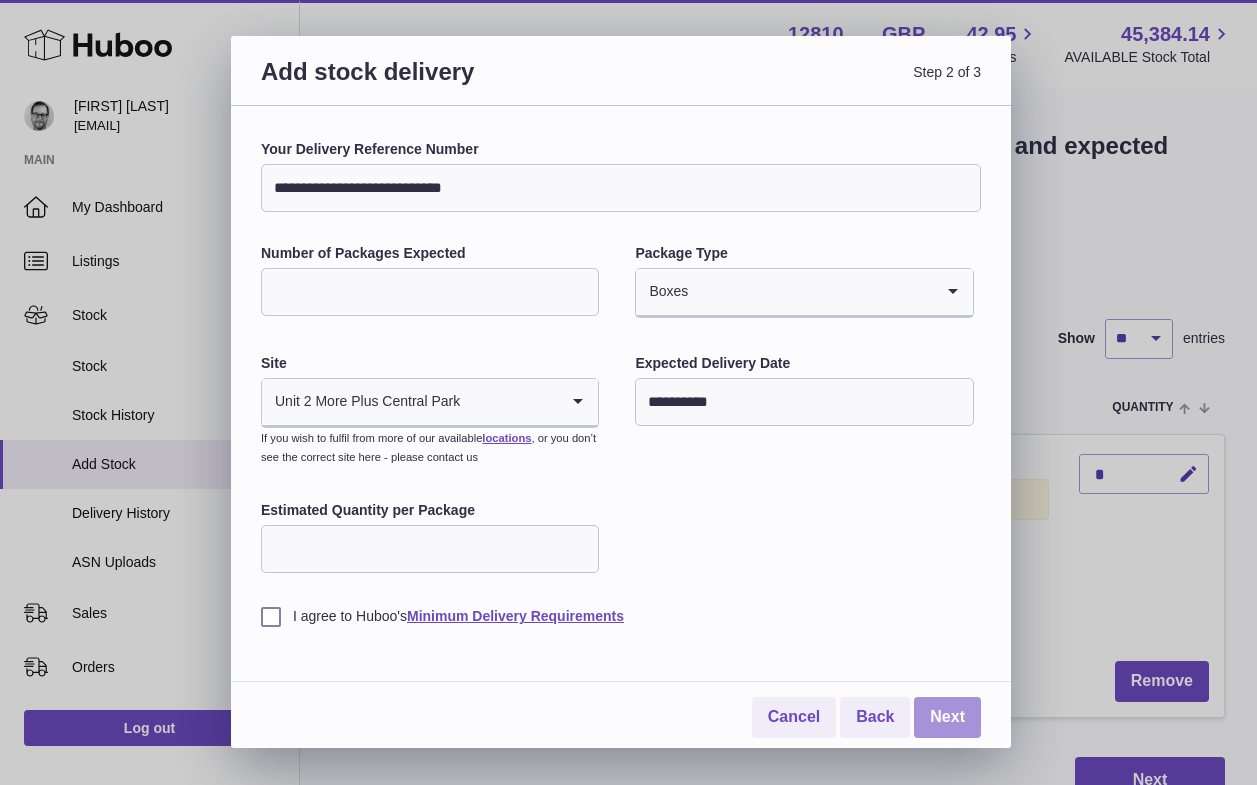 click on "Next" at bounding box center [947, 717] 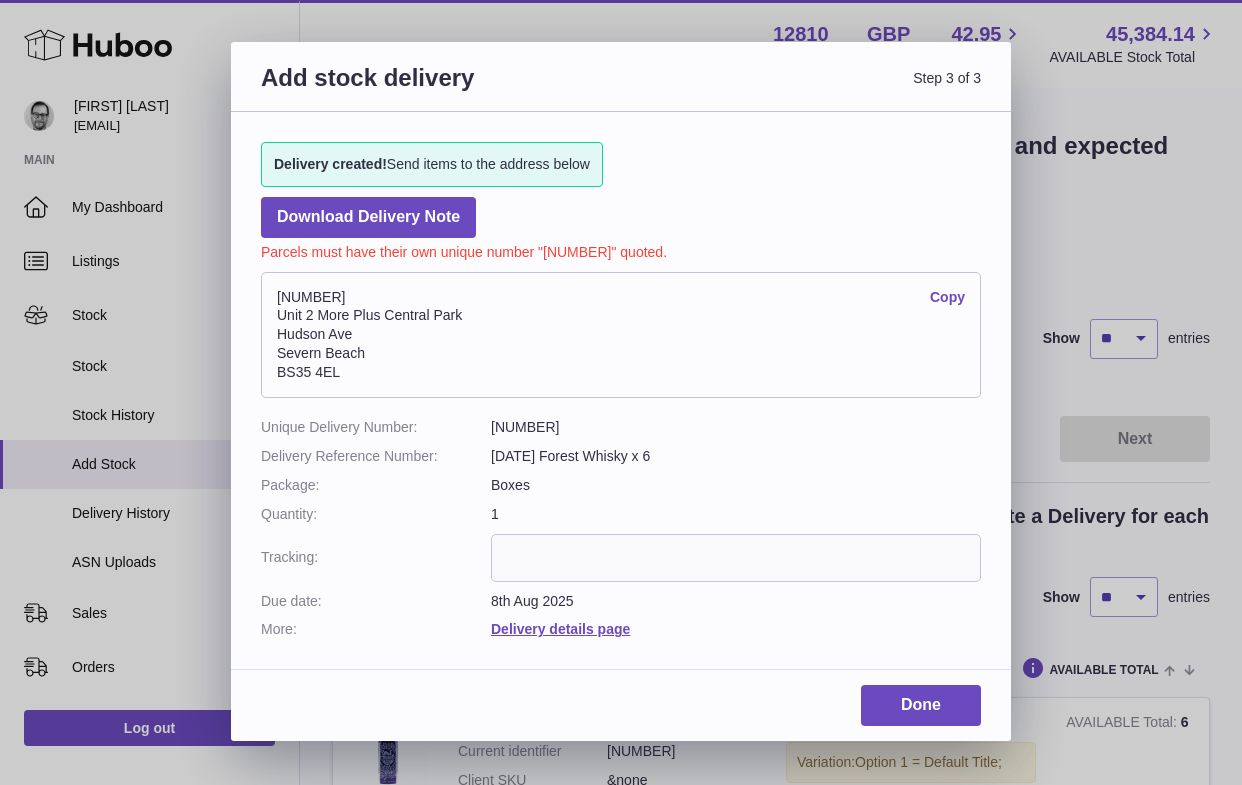 click on "12810-199186" at bounding box center (736, 427) 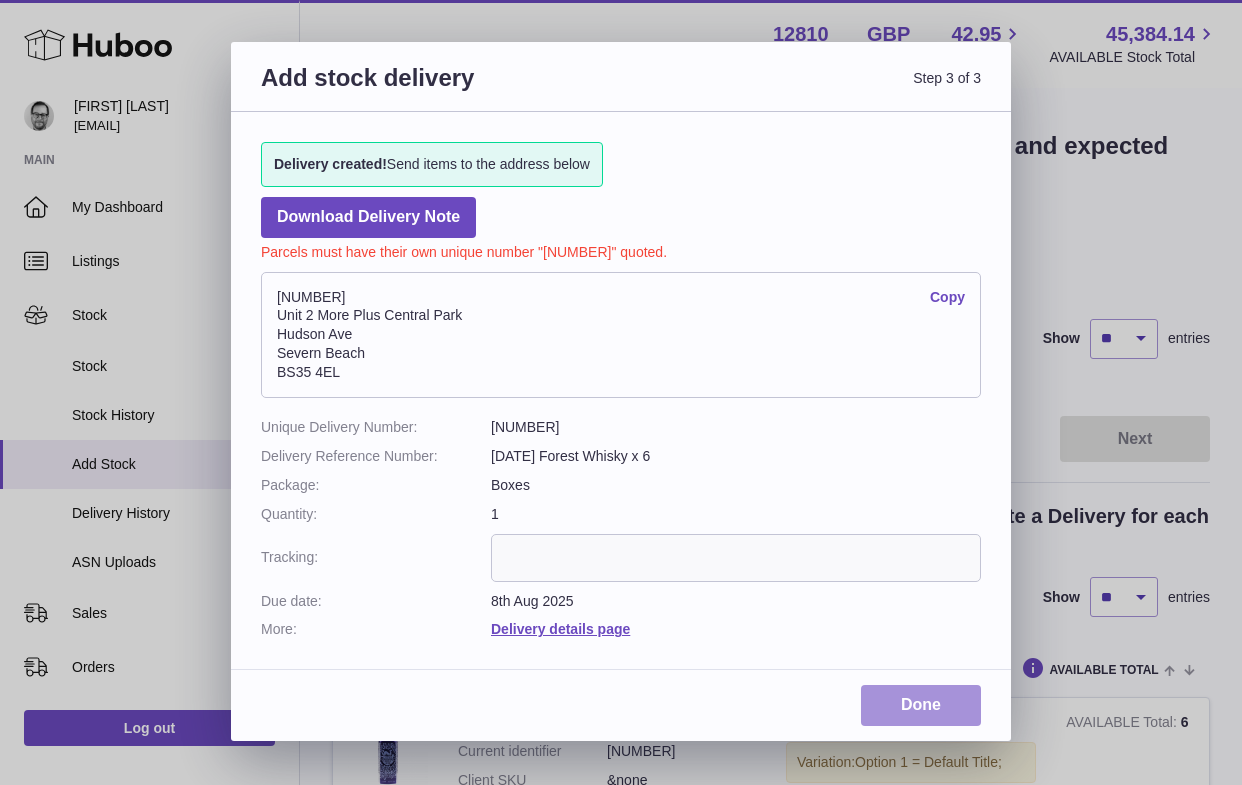 click on "Done" at bounding box center (921, 705) 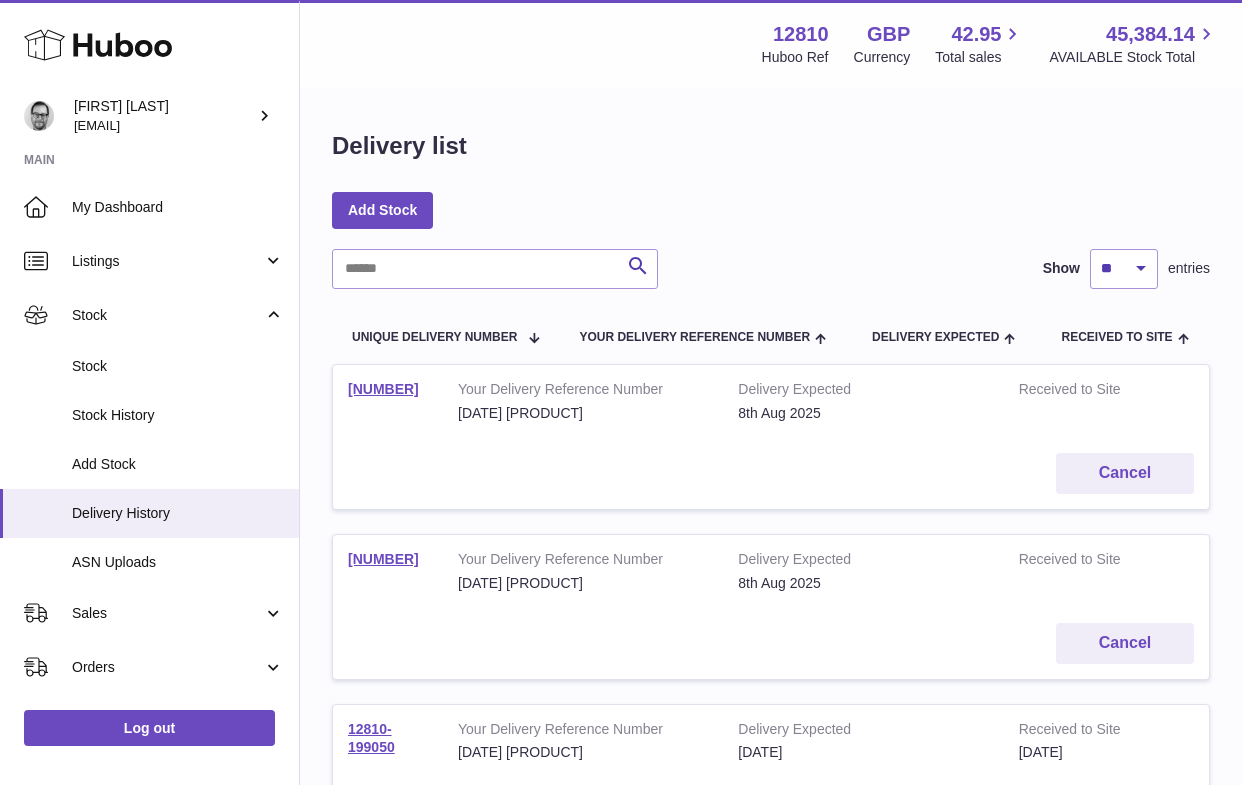 scroll, scrollTop: 0, scrollLeft: 0, axis: both 